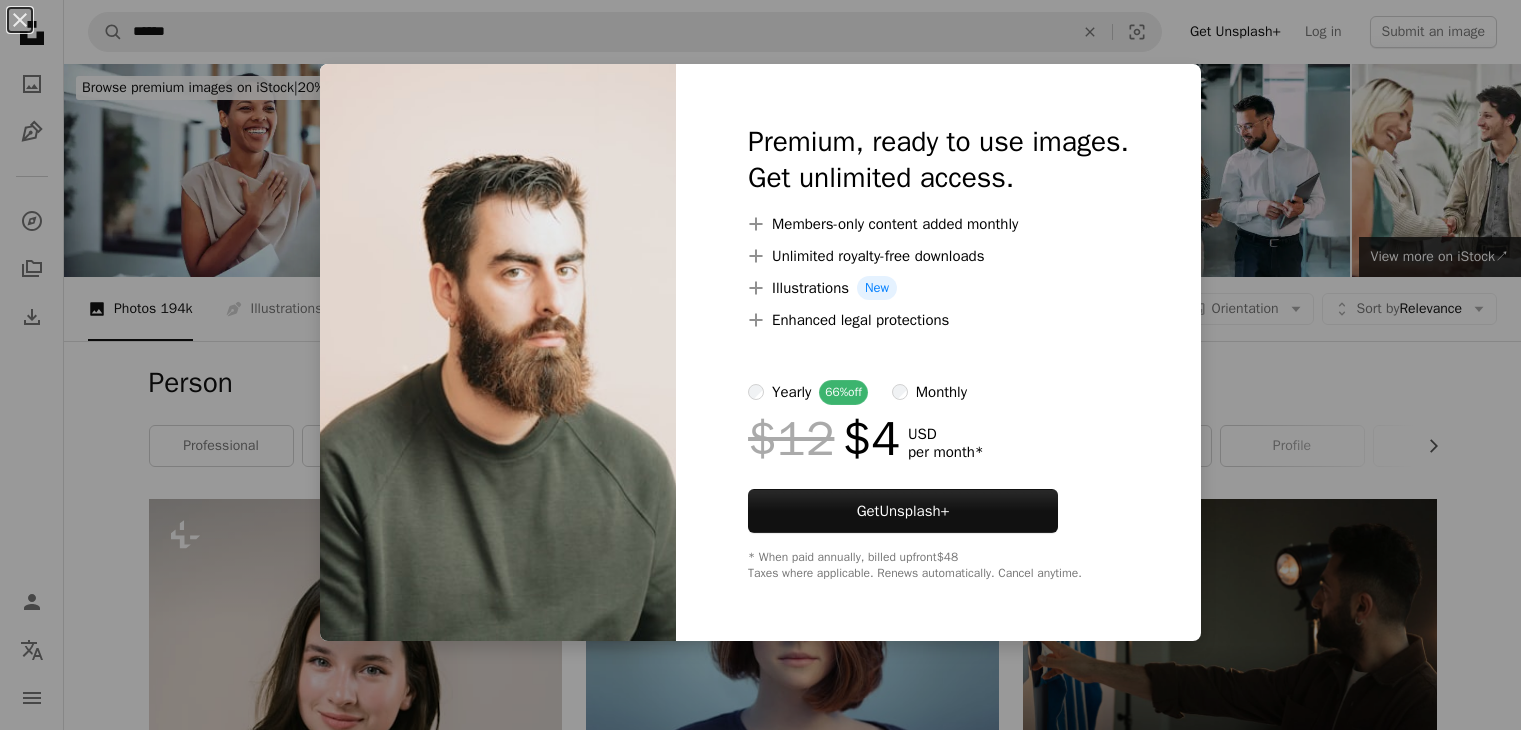scroll, scrollTop: 1702, scrollLeft: 0, axis: vertical 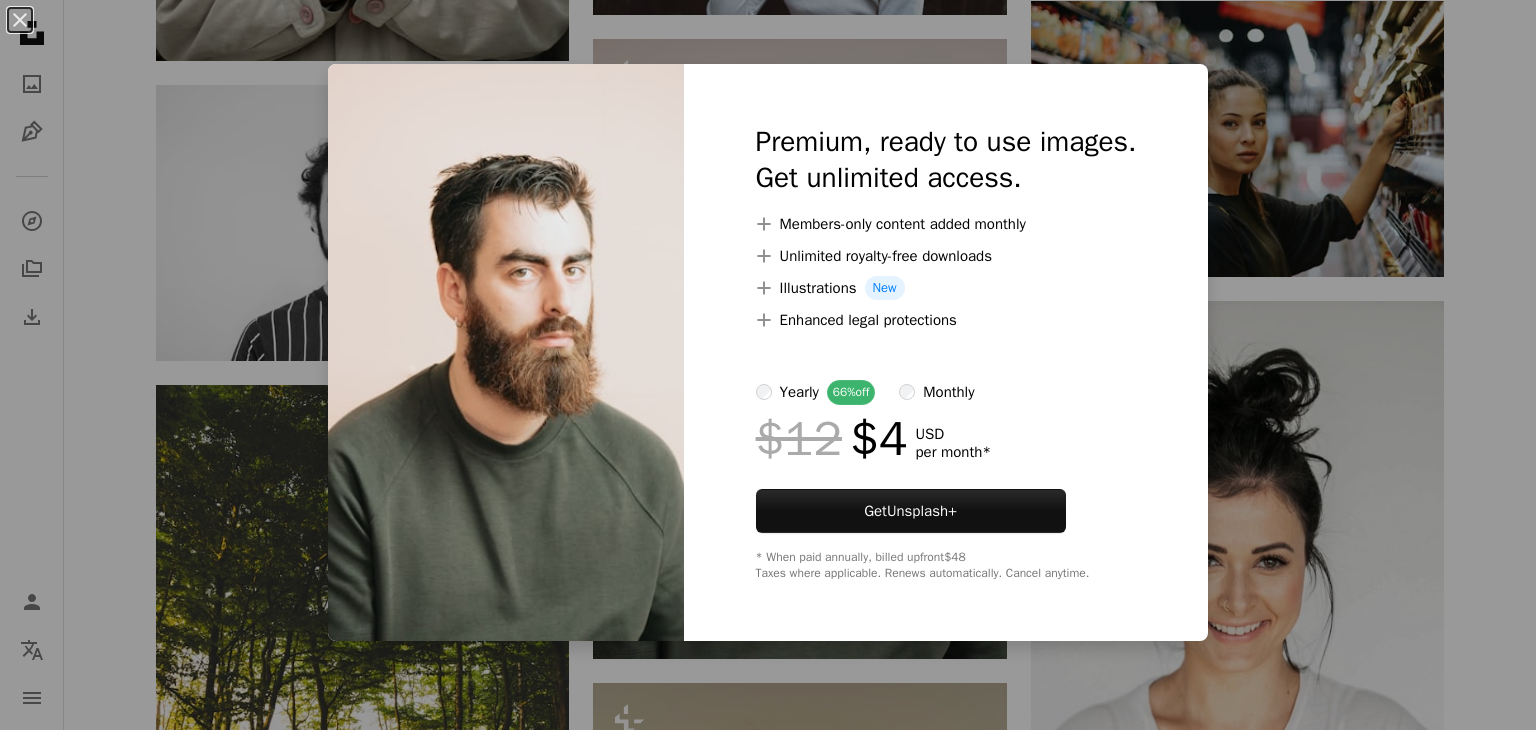 click on "A heart A plus sign [FIRST] [LAST] For  Unsplash+ A lock Download Plus sign for Unsplash+ A heart A plus sign [FIRST] [LAST] For  Unsplash+ A lock Download A heart A plus sign [FIRST] [LAST] Arrow pointing down A heart A plus sign" at bounding box center [768, 974] 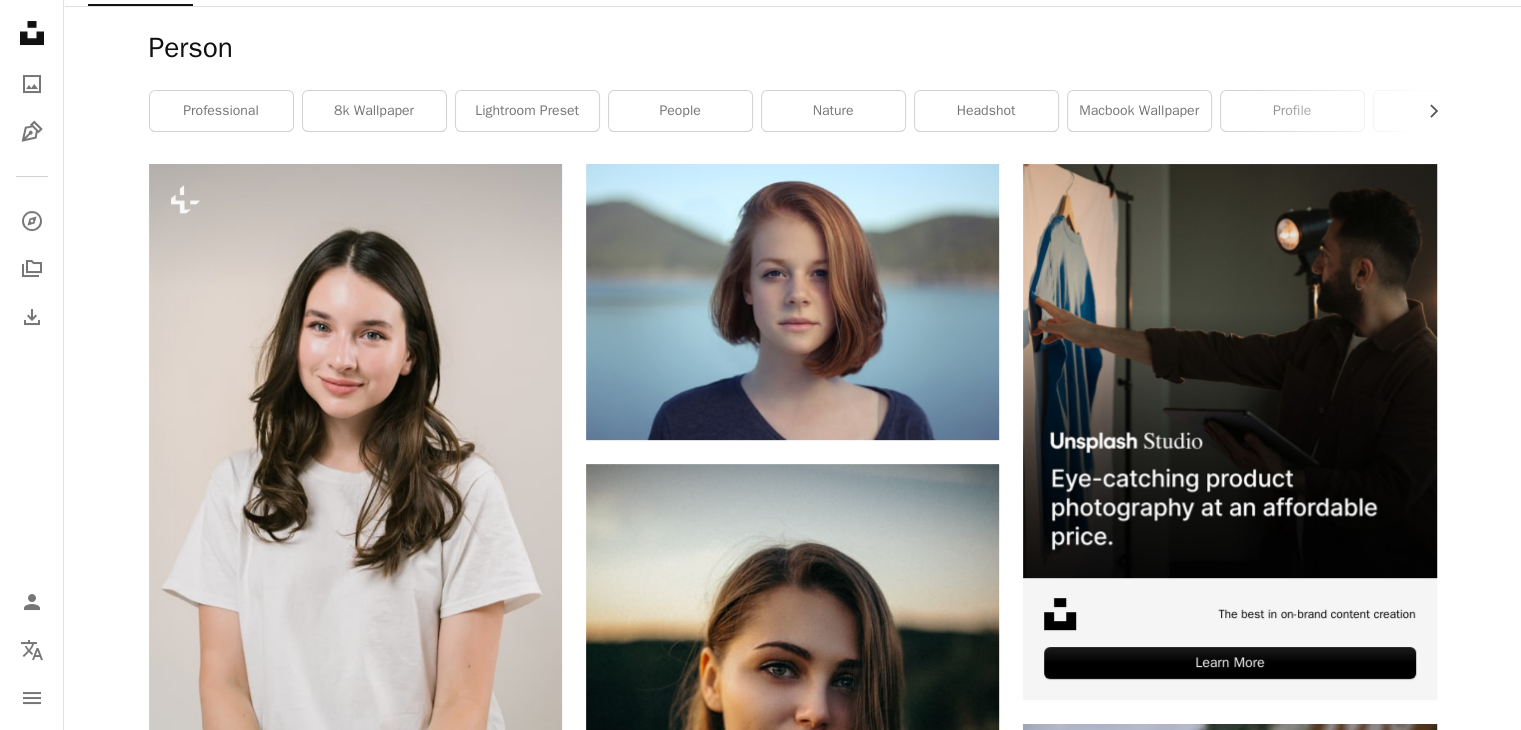 scroll, scrollTop: 0, scrollLeft: 0, axis: both 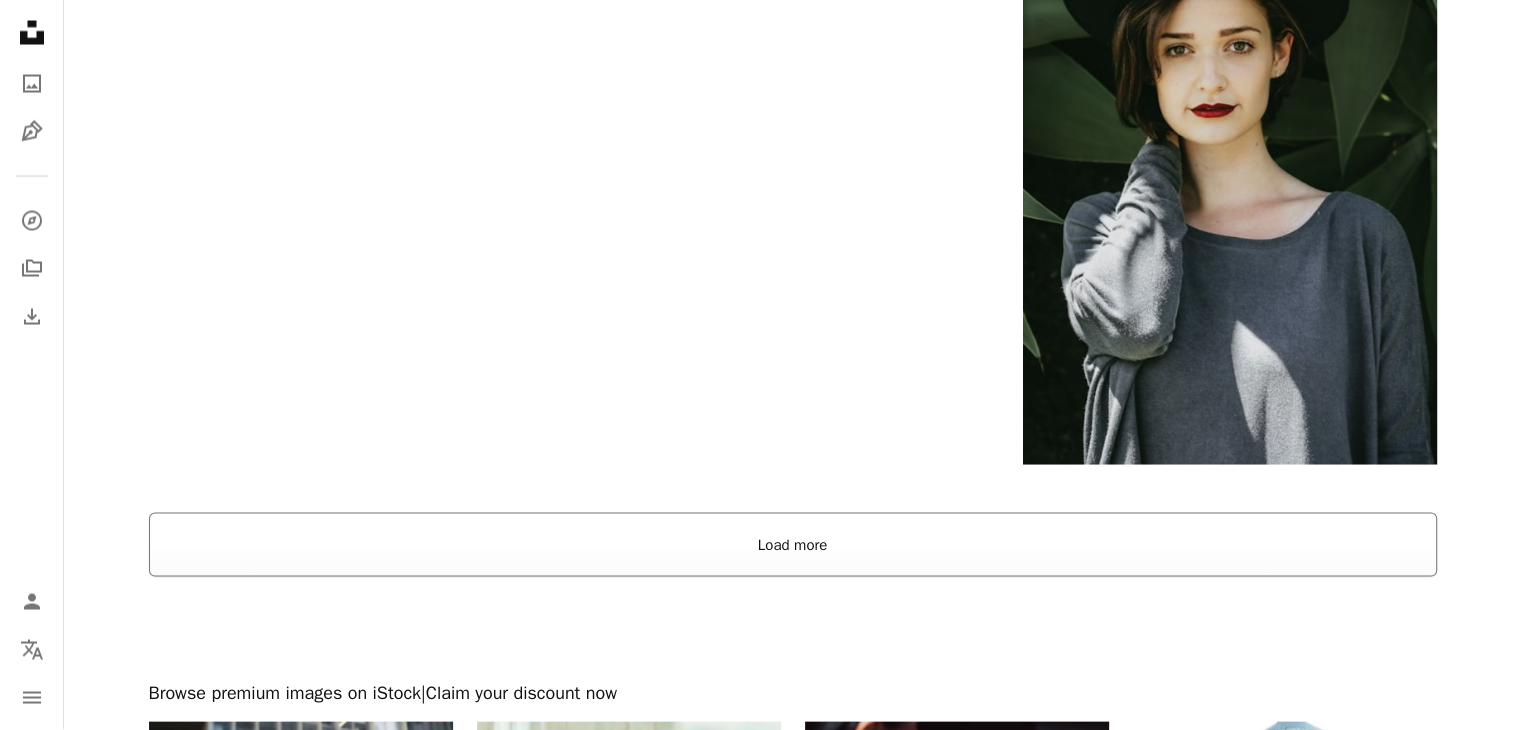 click on "Load more" at bounding box center (793, 545) 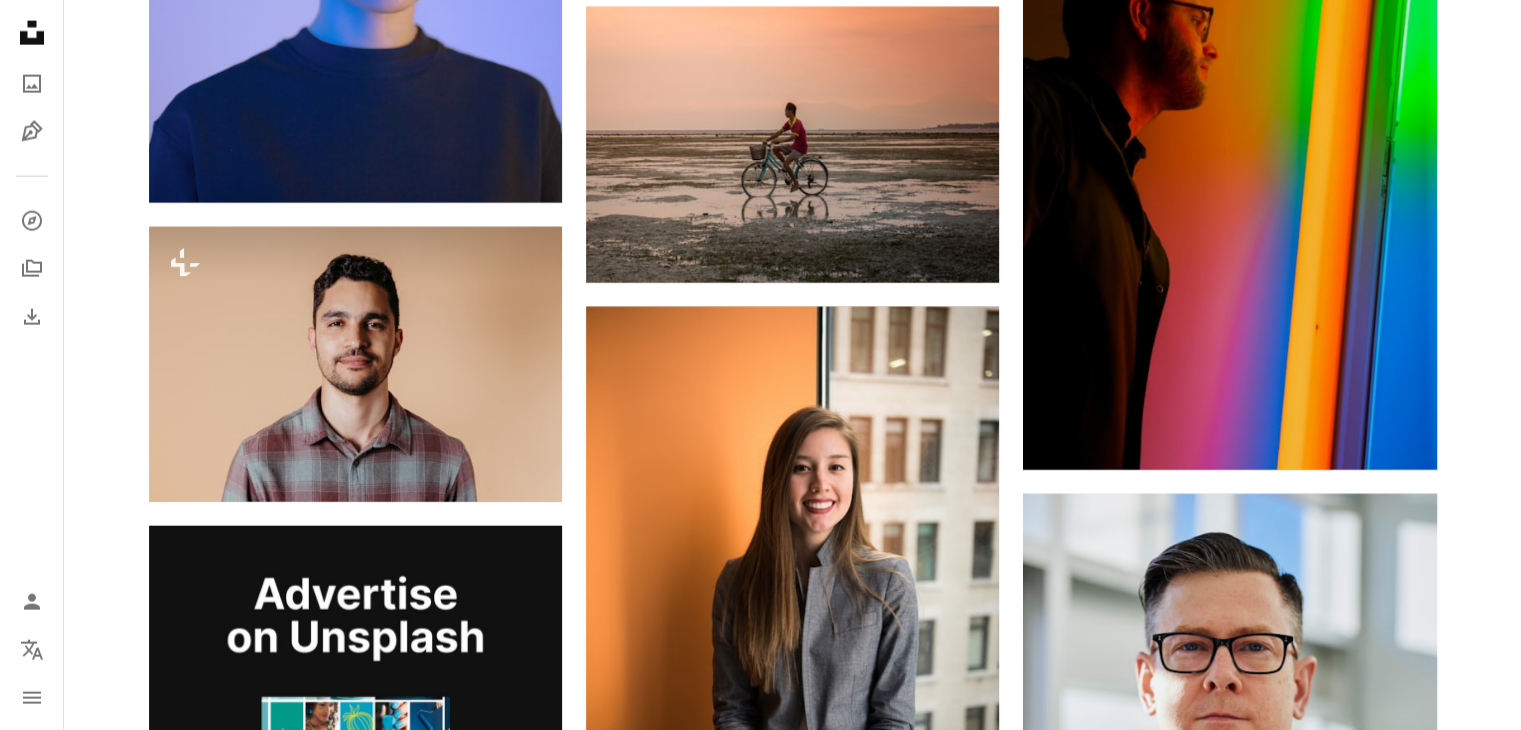 scroll, scrollTop: 4934, scrollLeft: 0, axis: vertical 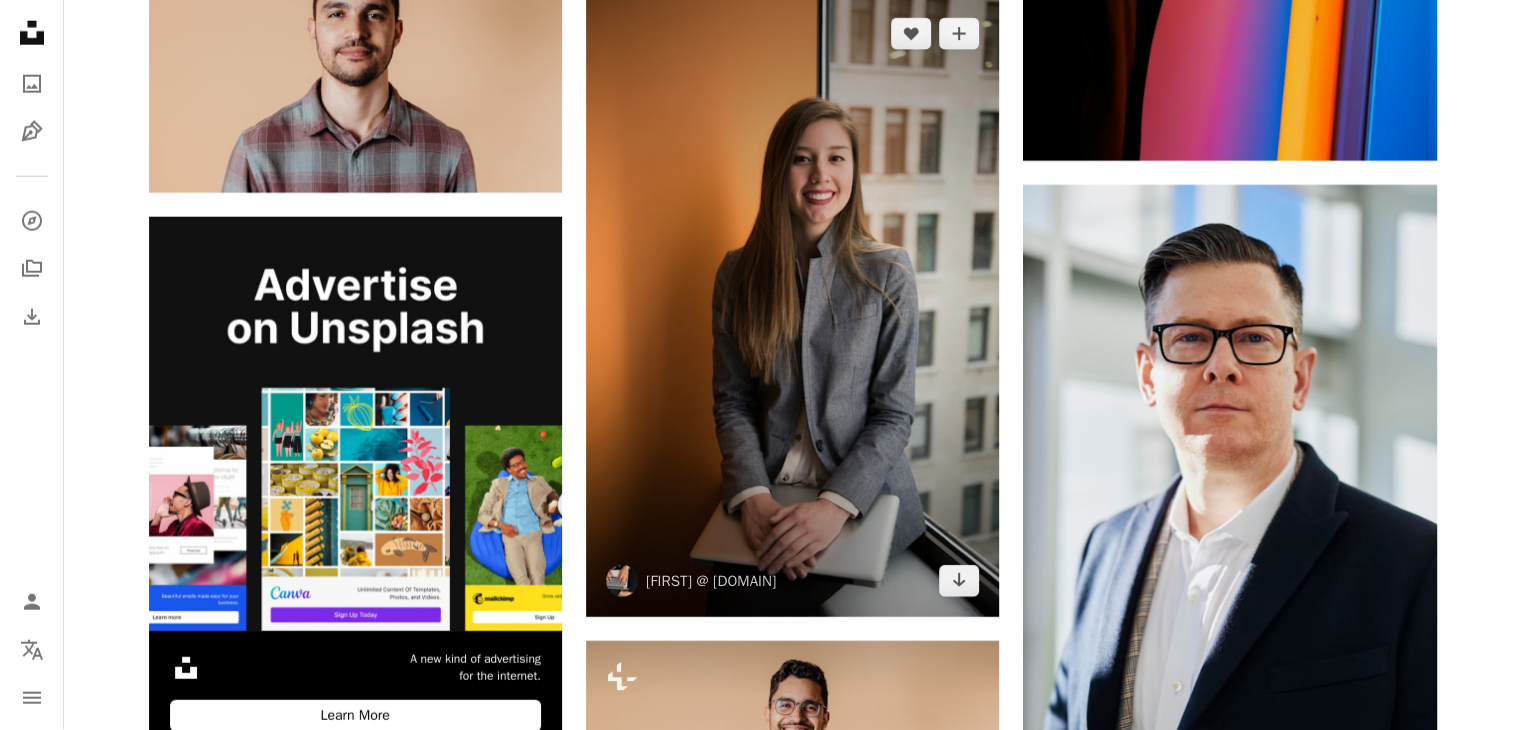 click at bounding box center (792, 307) 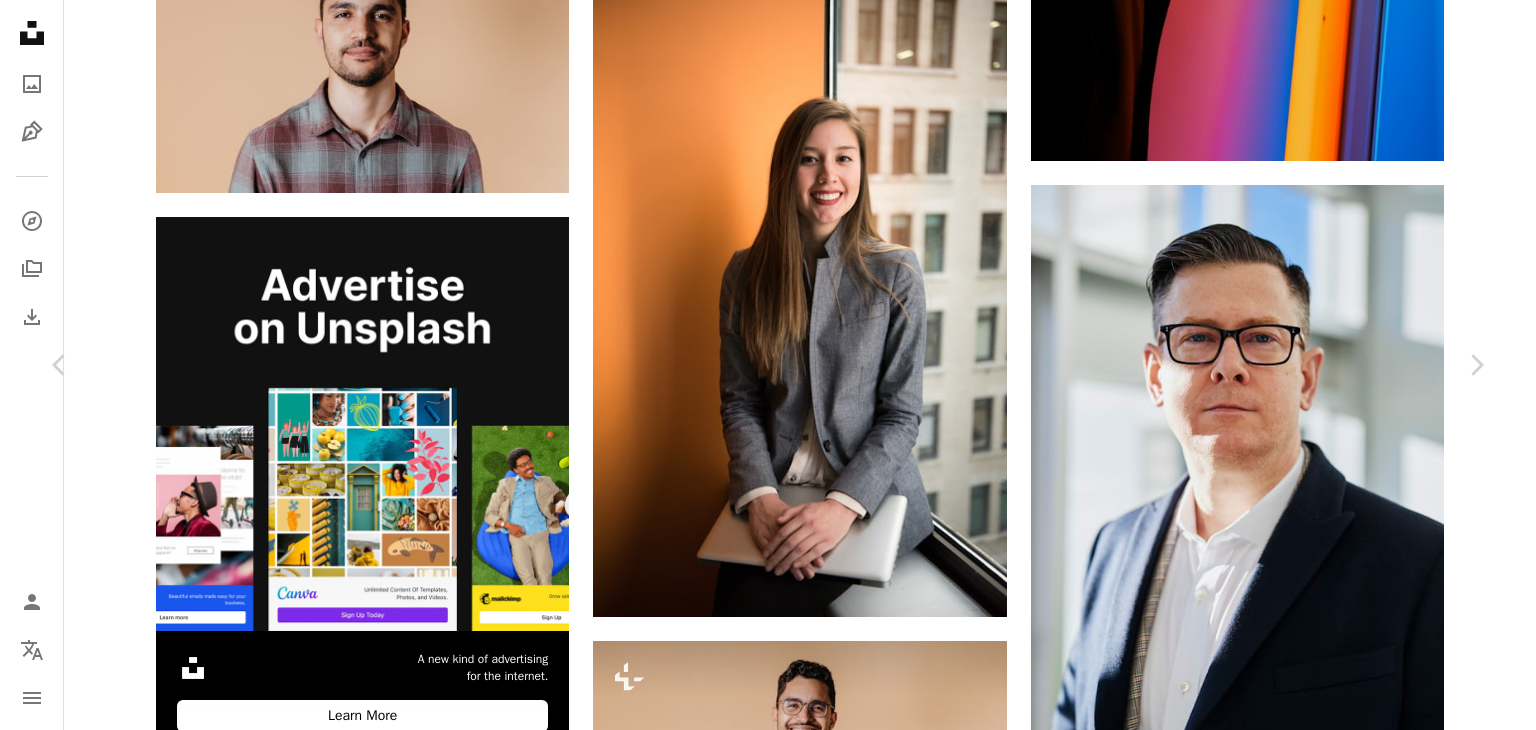 scroll, scrollTop: 164, scrollLeft: 0, axis: vertical 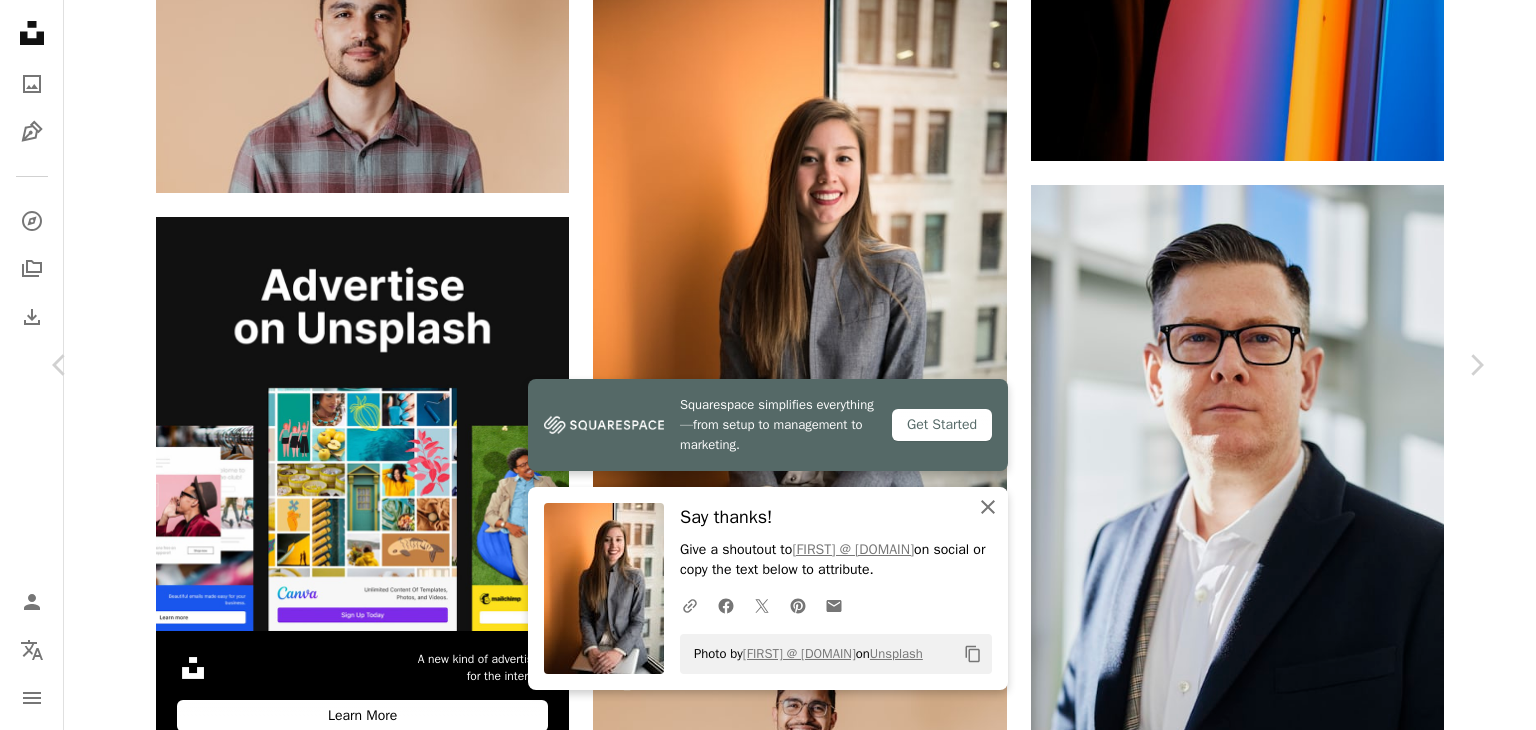 drag, startPoint x: 982, startPoint y: 513, endPoint x: 1381, endPoint y: 348, distance: 431.77078 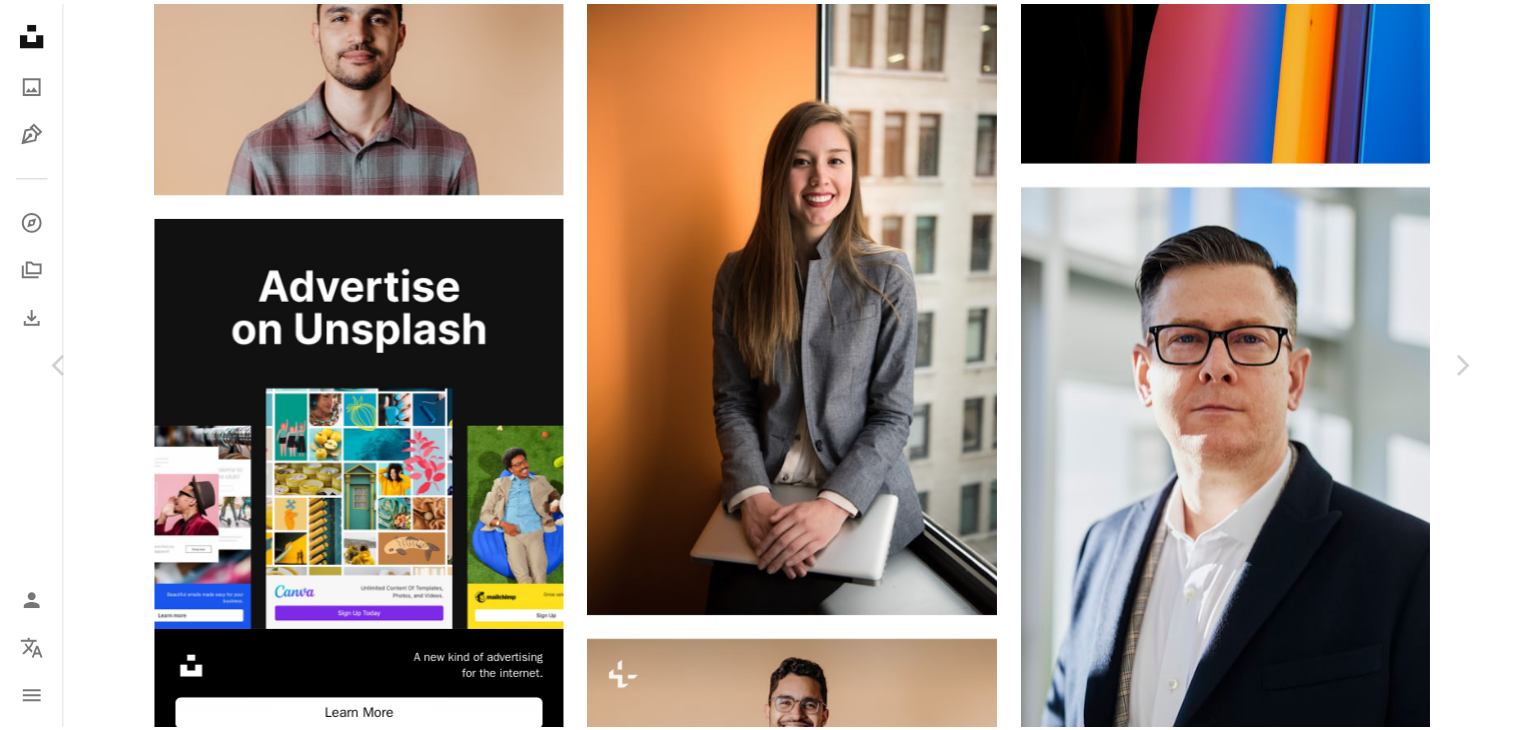 scroll, scrollTop: 0, scrollLeft: 0, axis: both 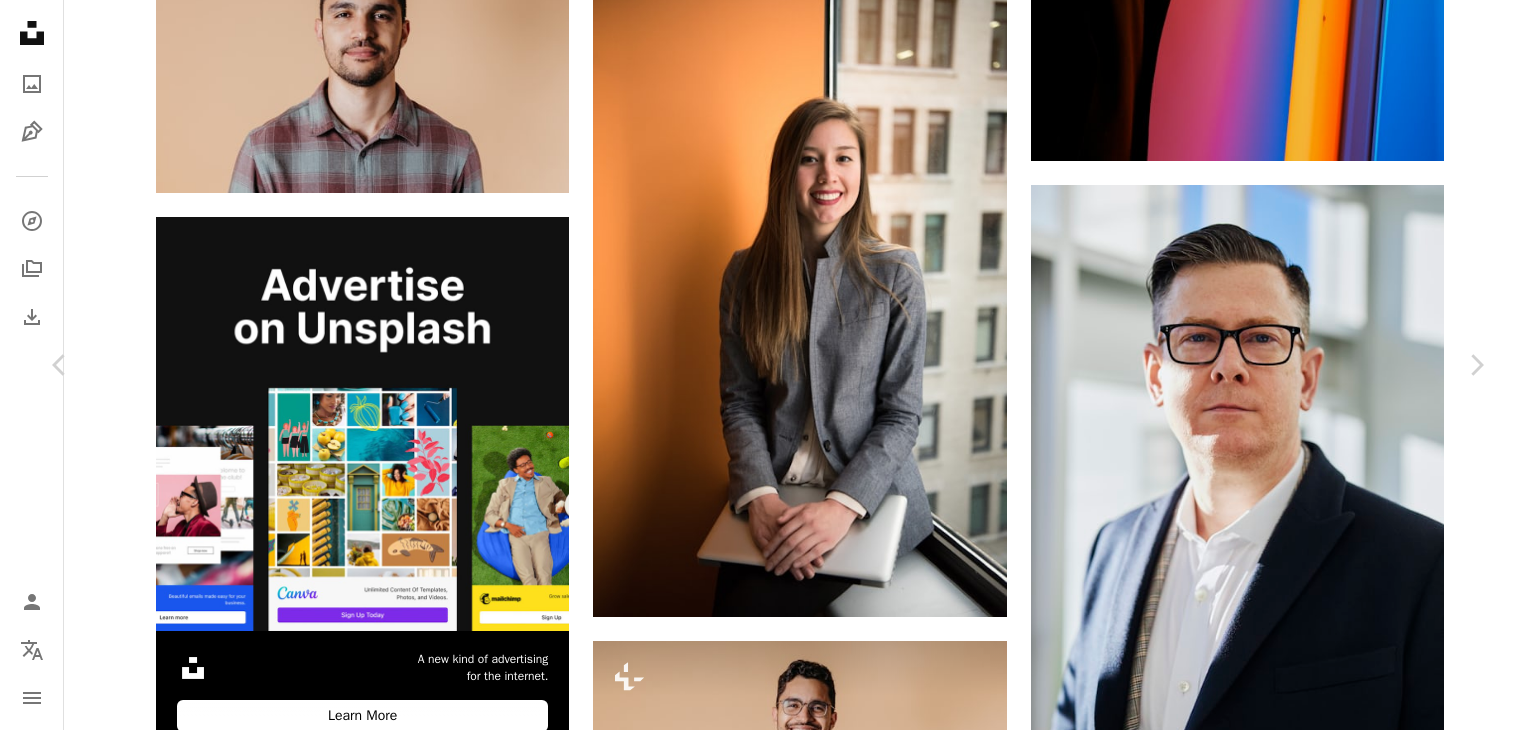 click on "An X shape" at bounding box center [20, 20] 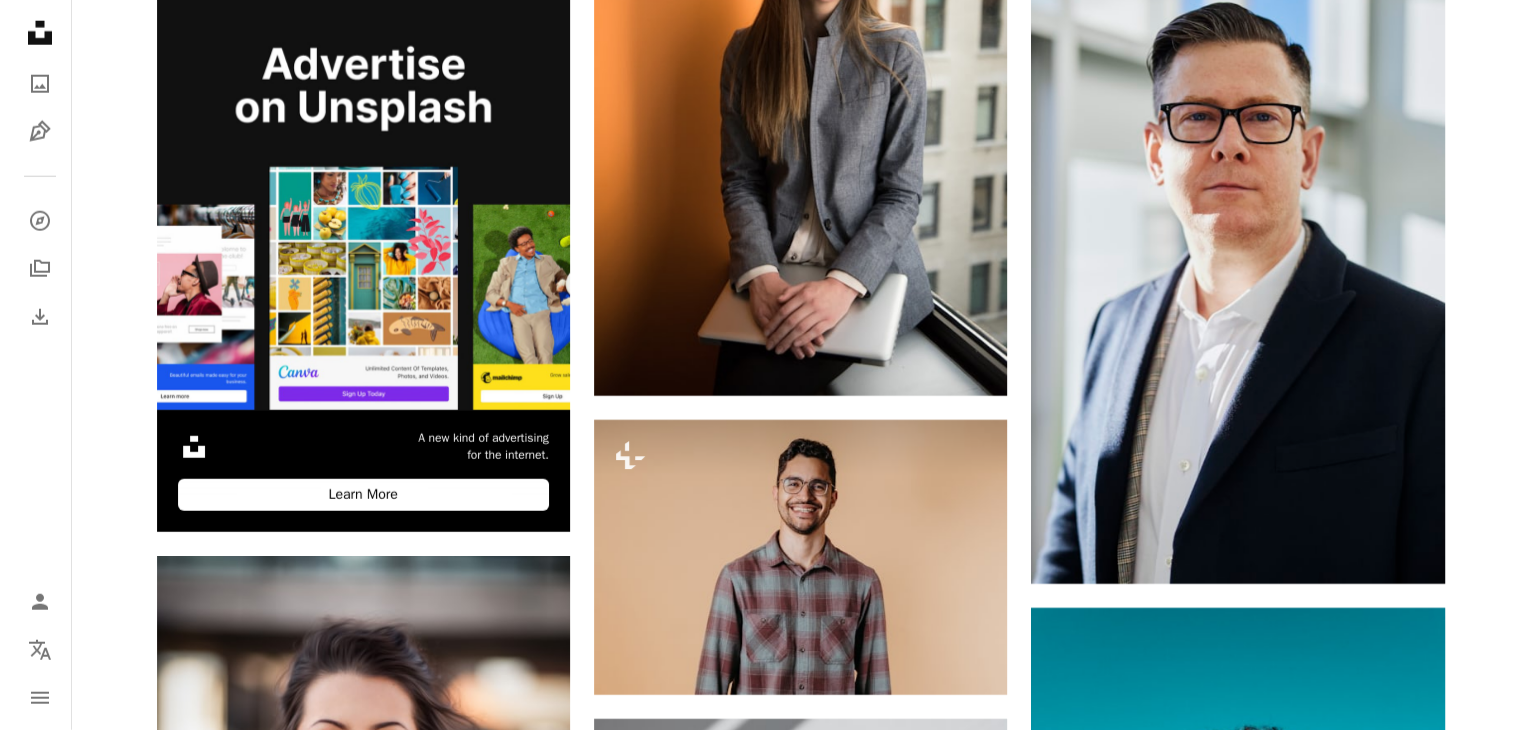 scroll, scrollTop: 5340, scrollLeft: 0, axis: vertical 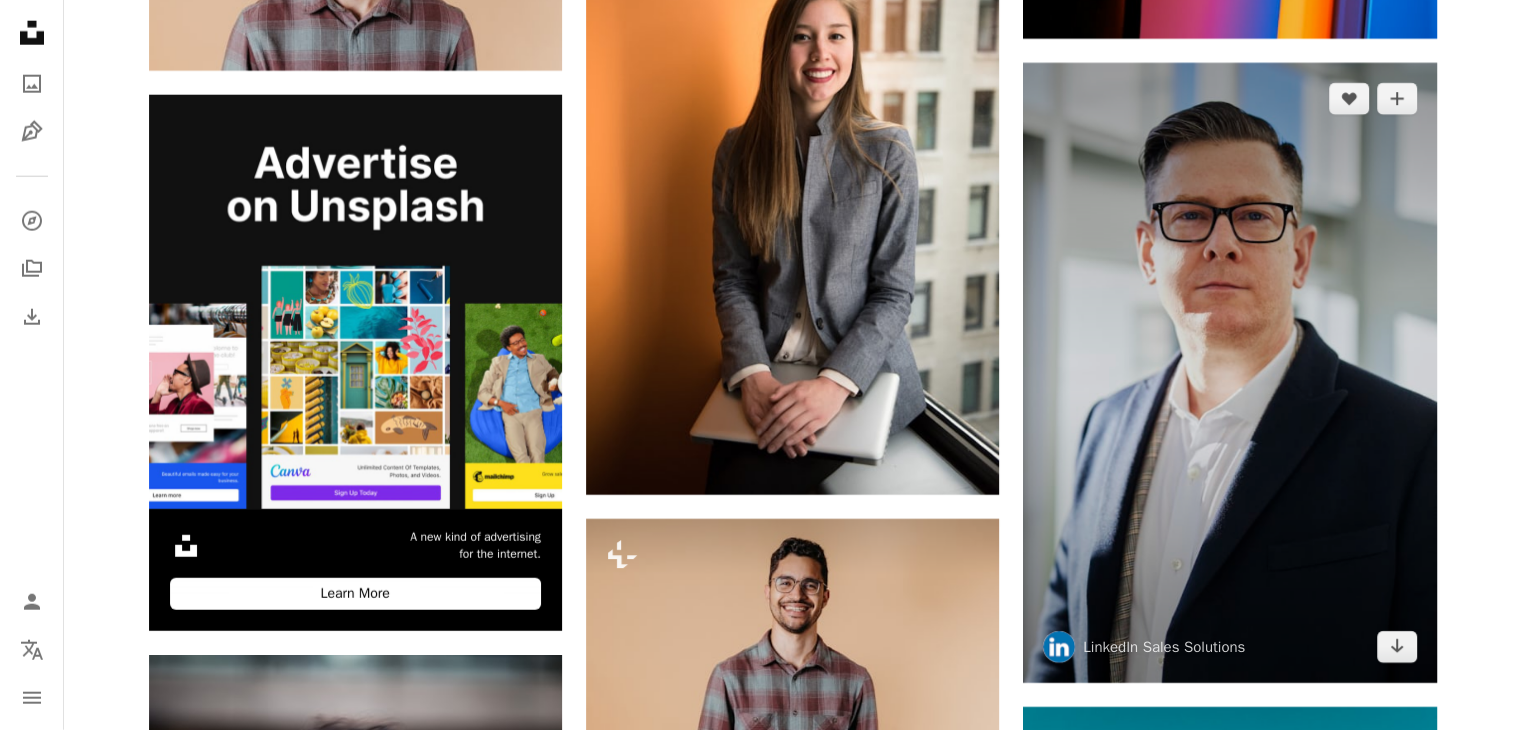 click at bounding box center [1229, 373] 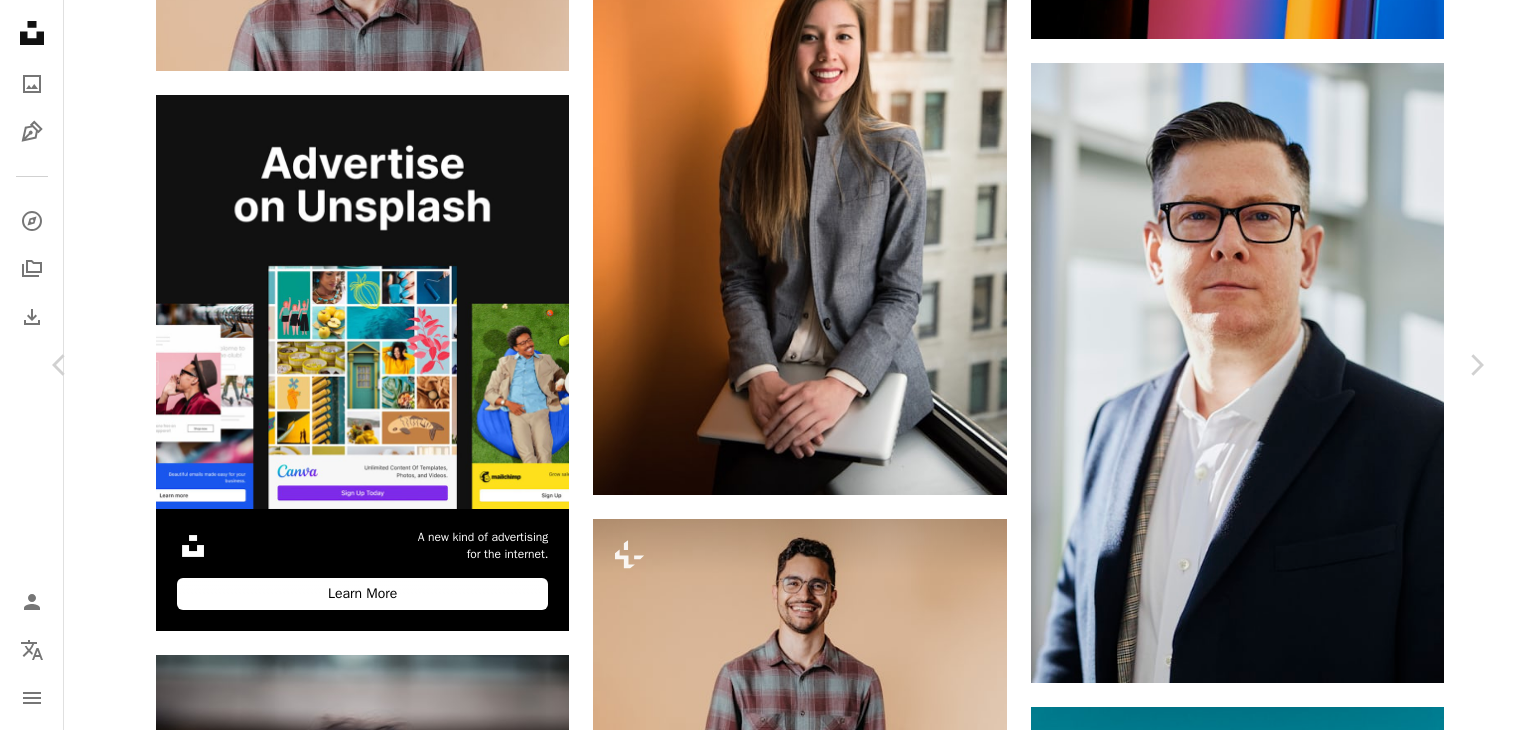 click on "Download free" at bounding box center (1287, 5513) 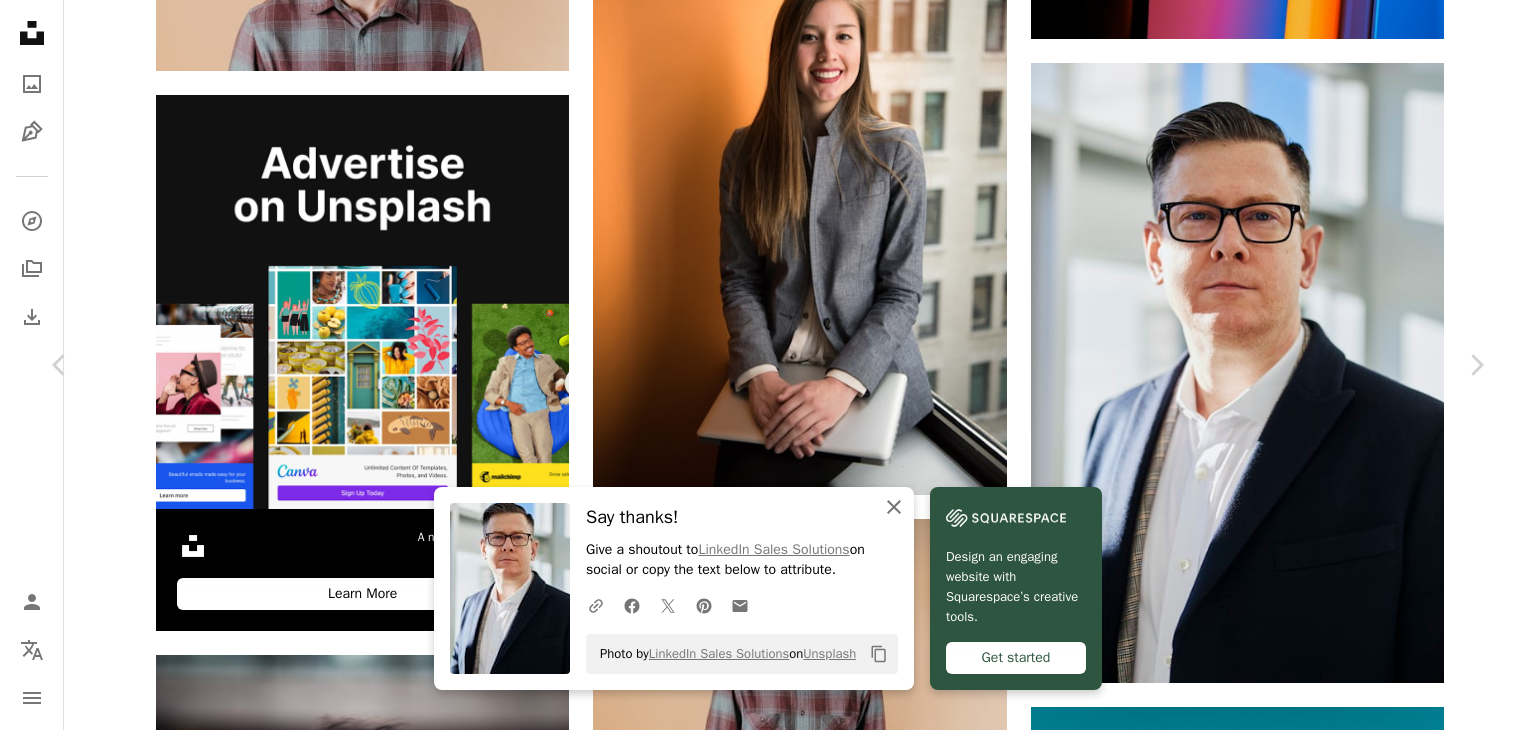 click on "An X shape" 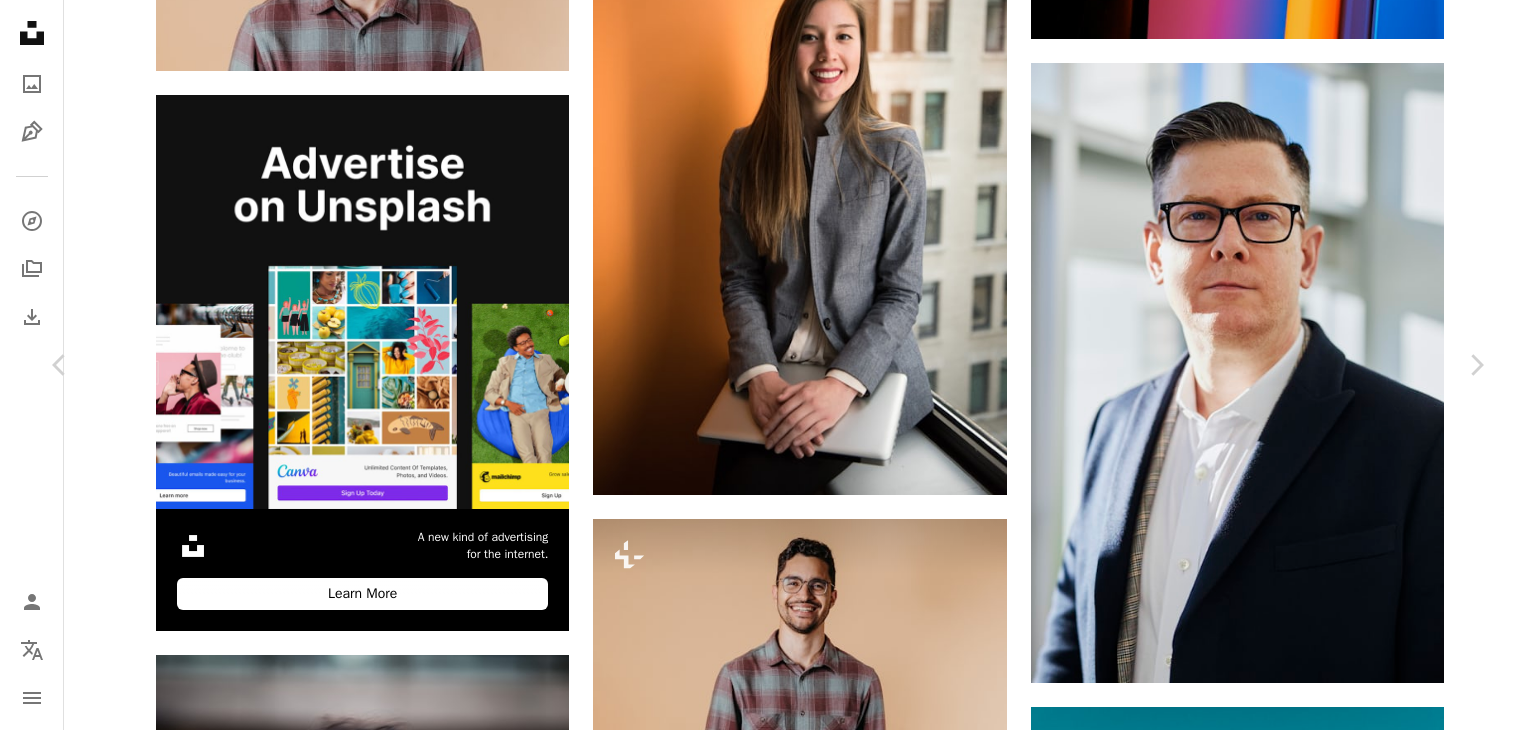 scroll, scrollTop: 2119, scrollLeft: 0, axis: vertical 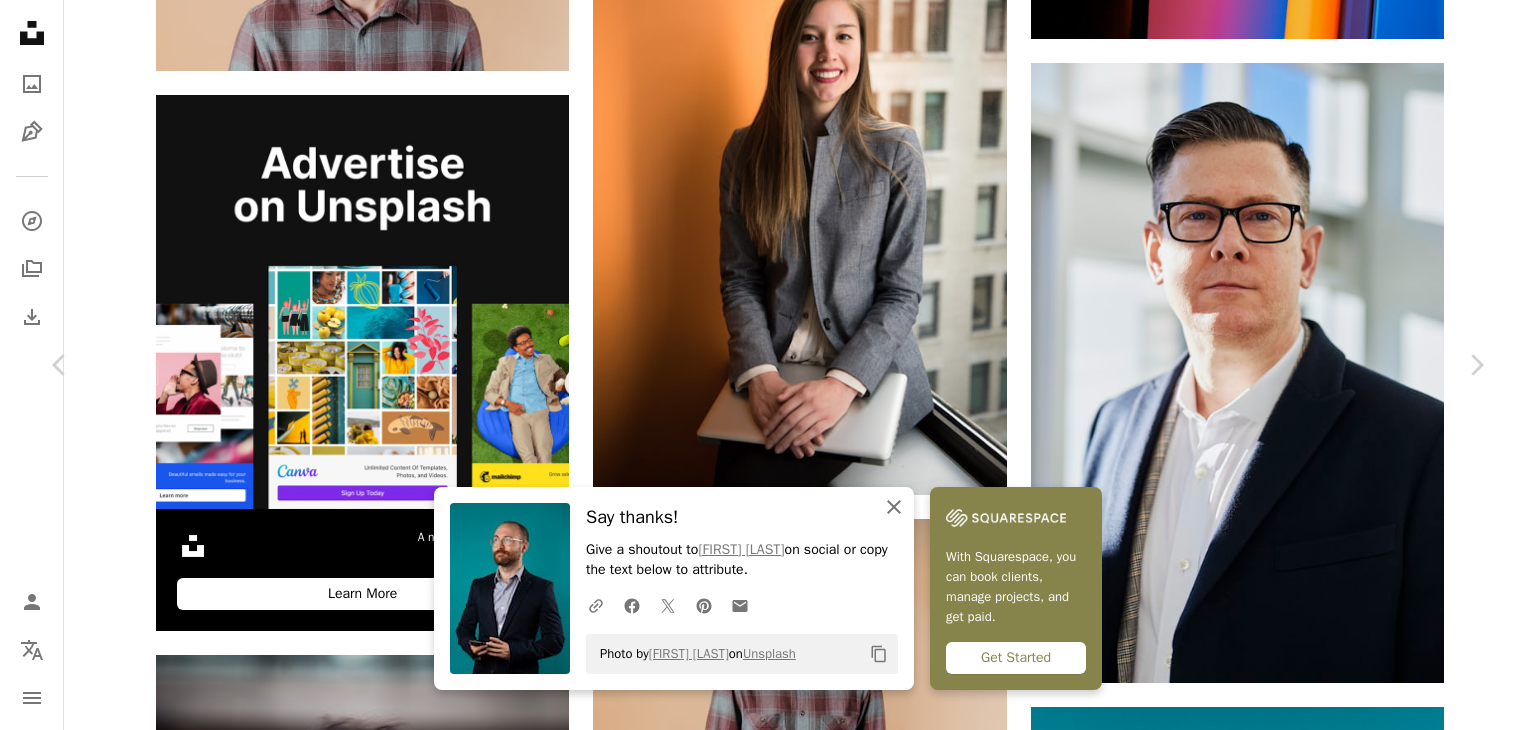 click 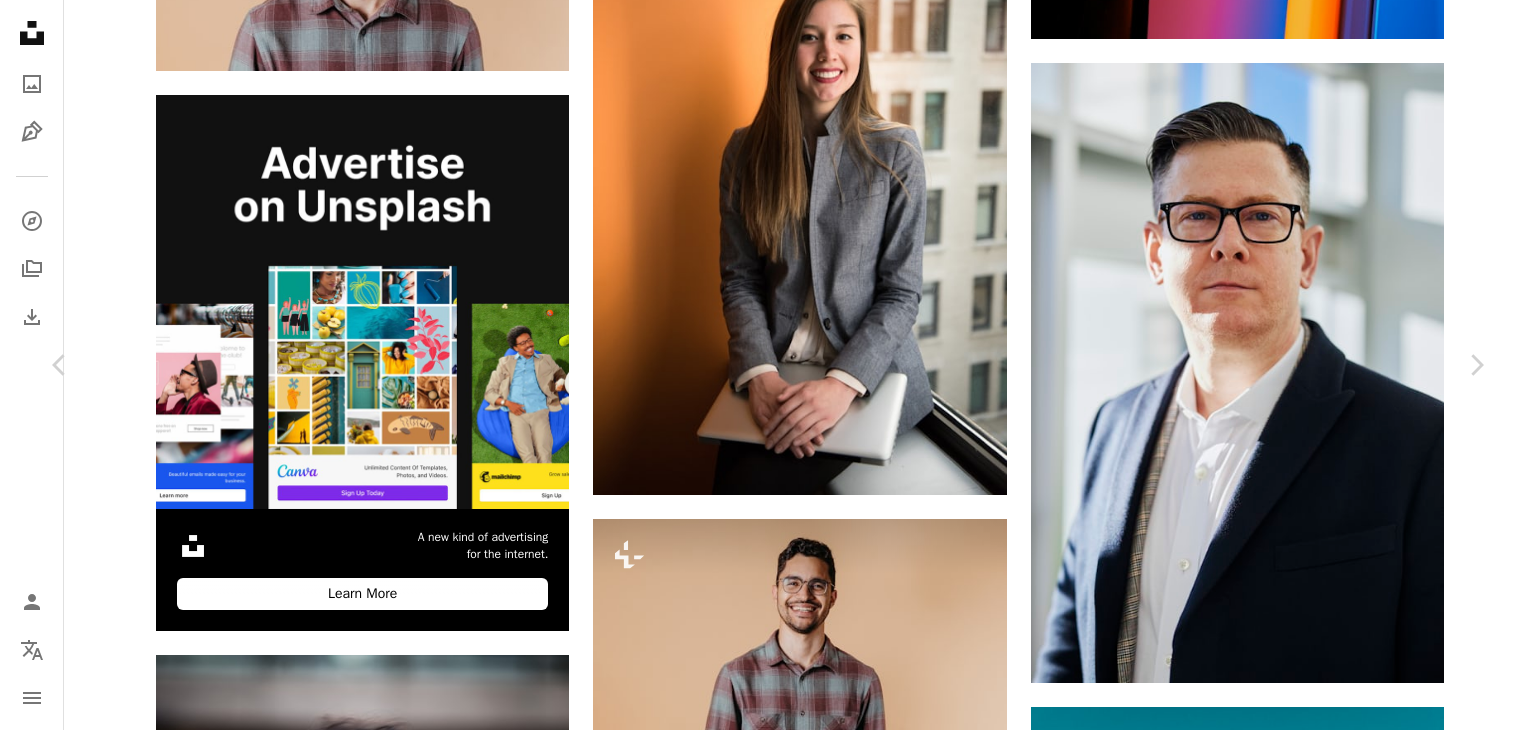 scroll, scrollTop: 4220, scrollLeft: 0, axis: vertical 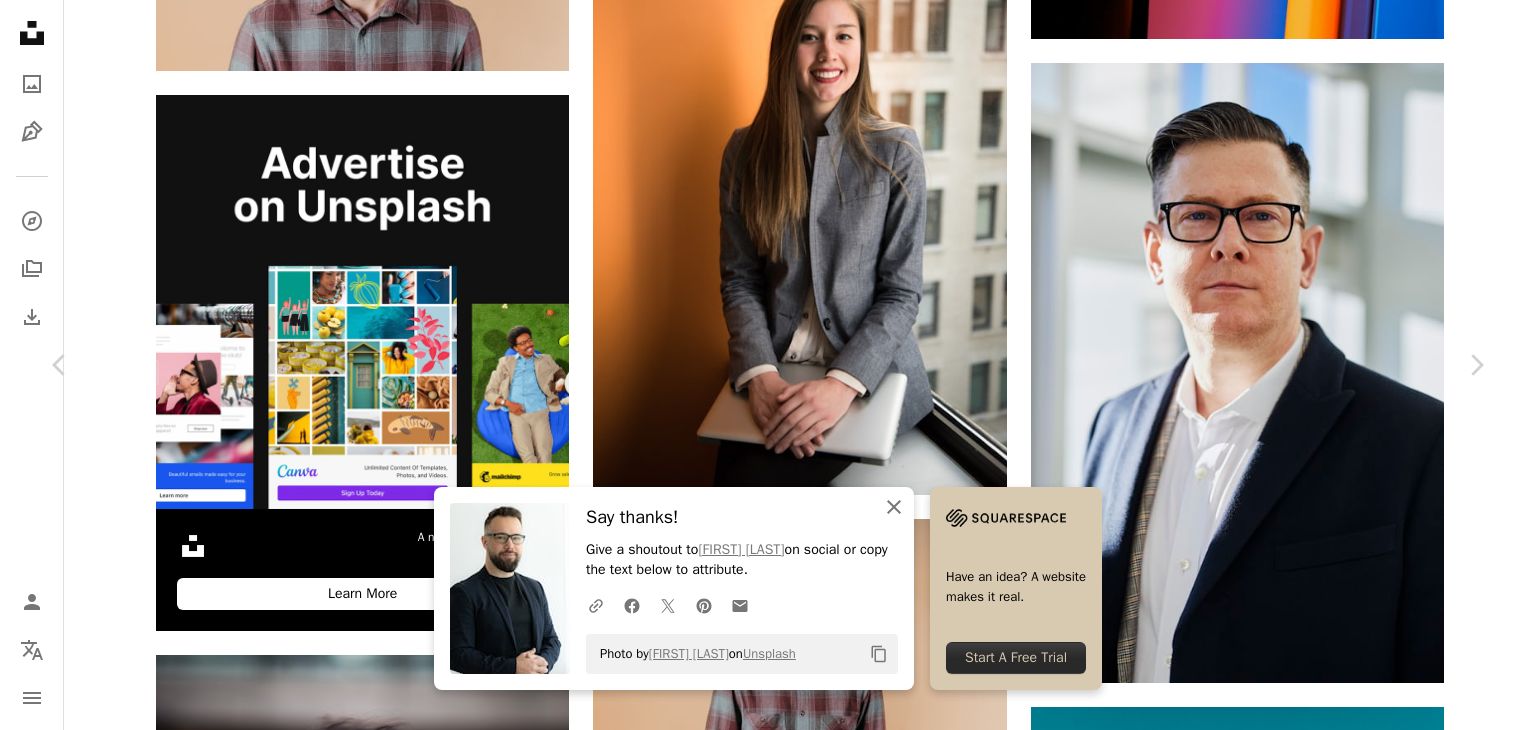 click on "An X shape" 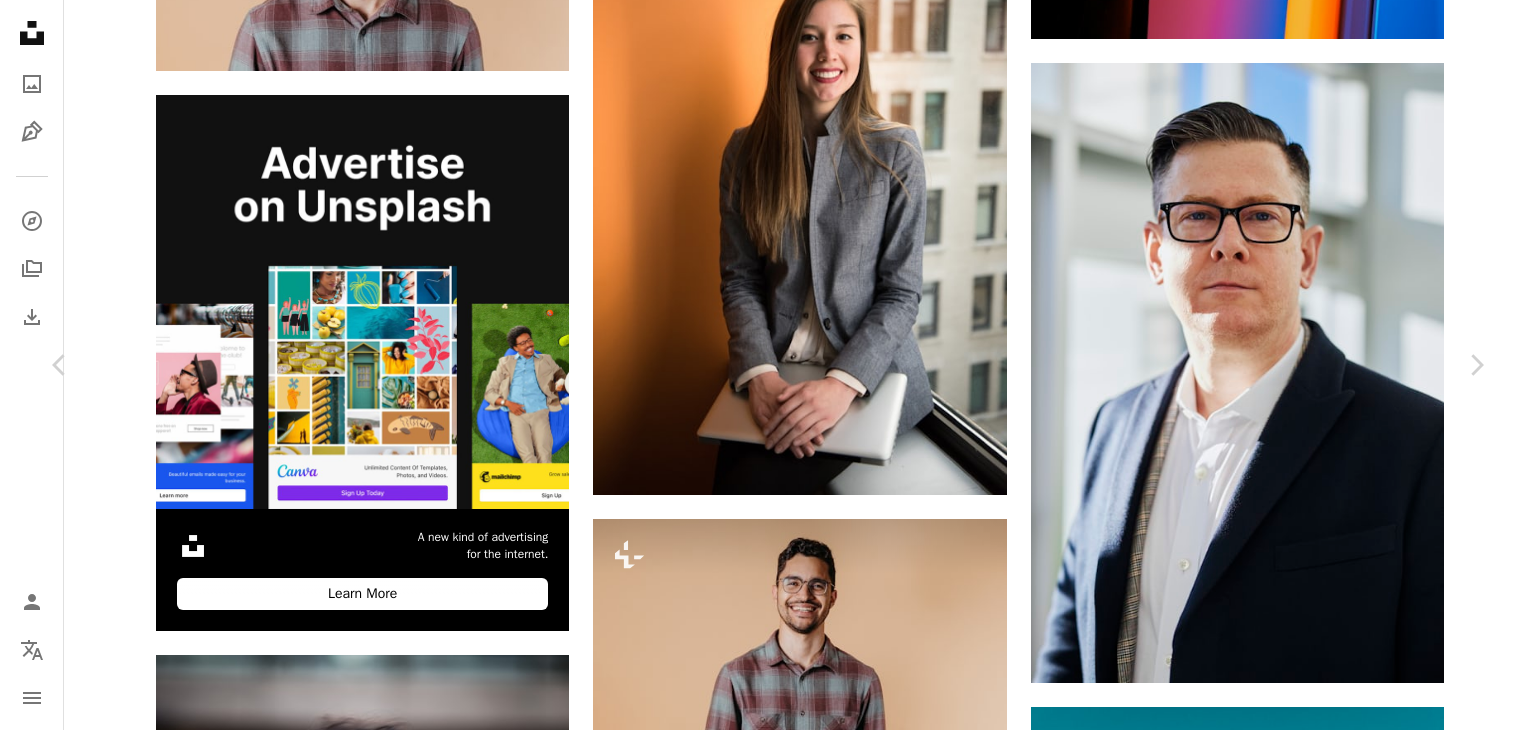 scroll, scrollTop: 5307, scrollLeft: 0, axis: vertical 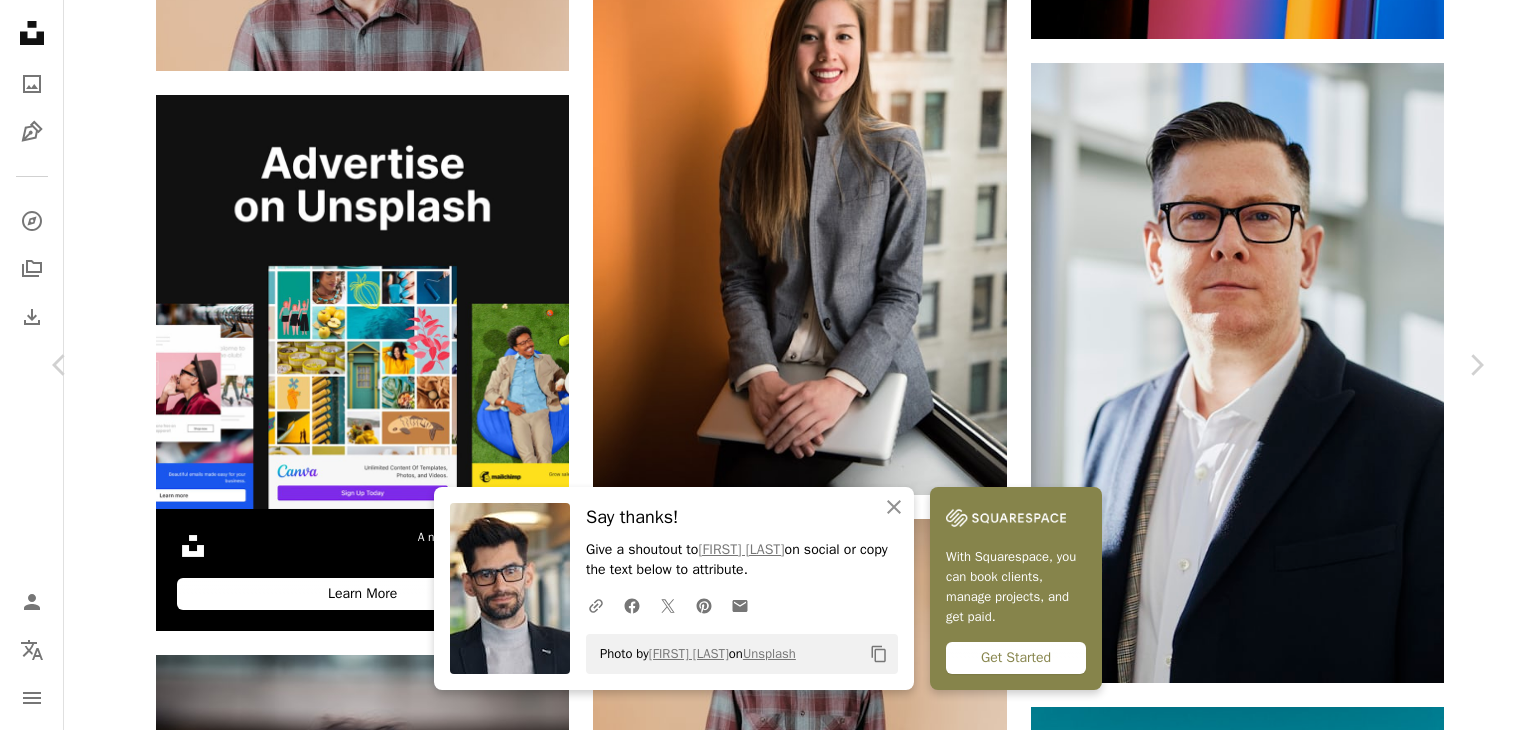 click at bounding box center (1179, 5679) 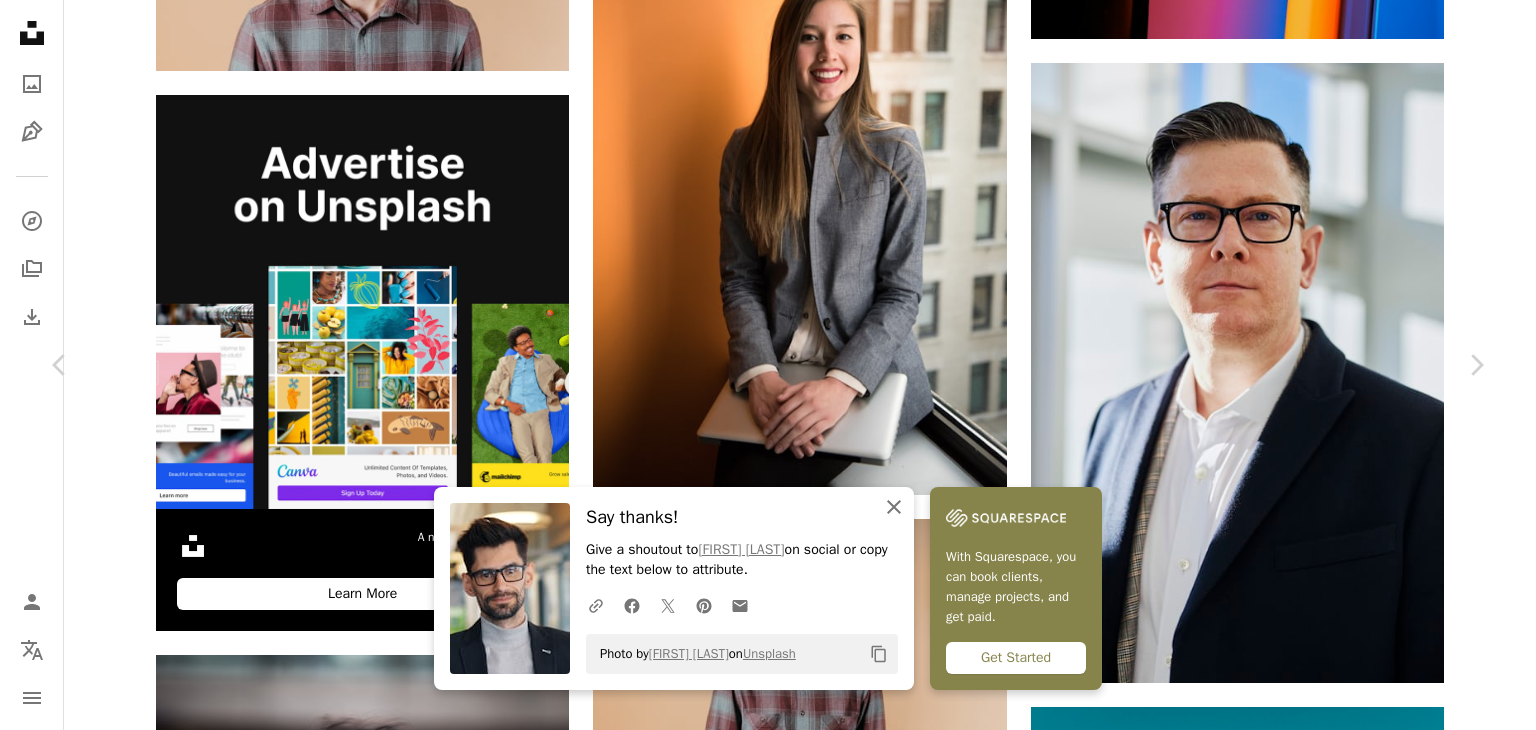 click on "An X shape" 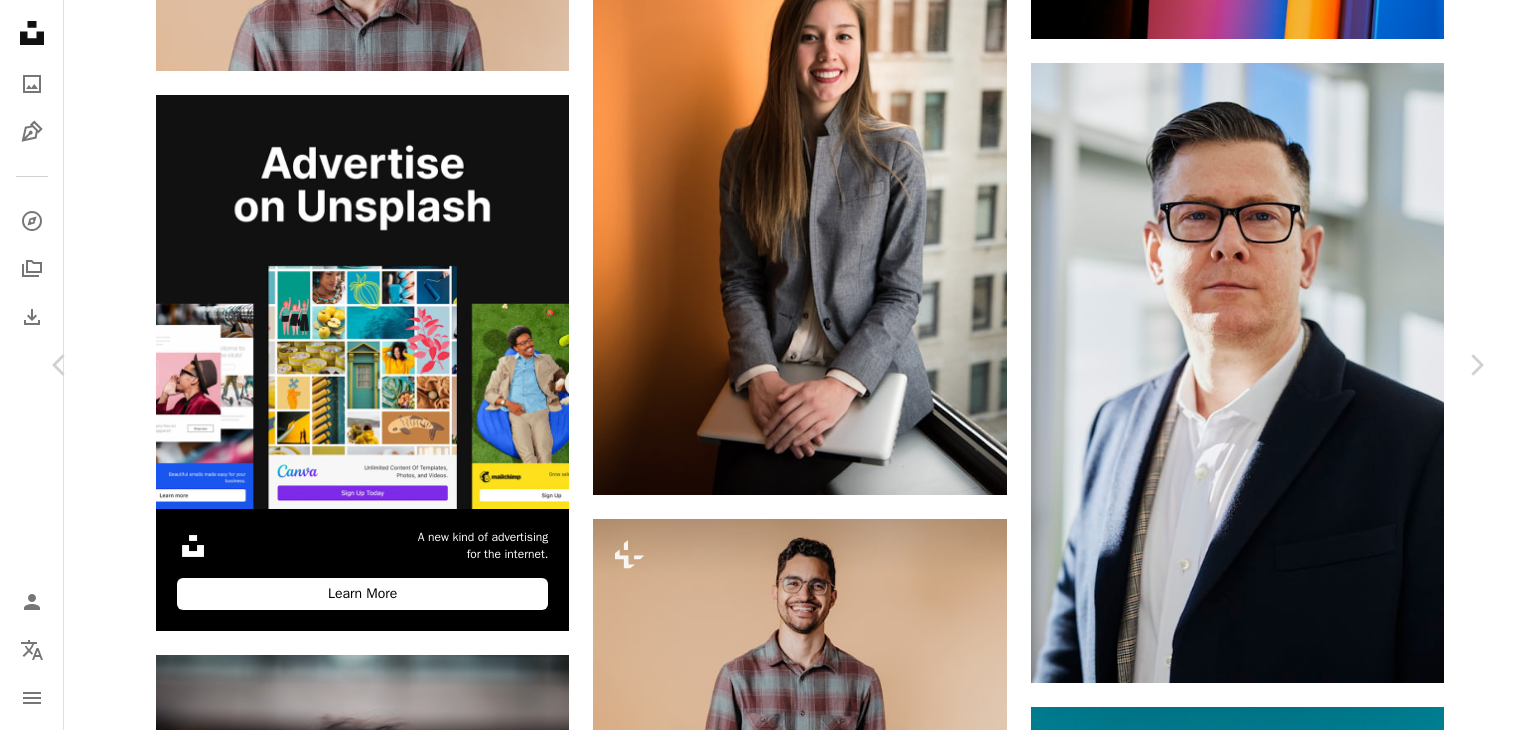 click on "Arrow pointing down" 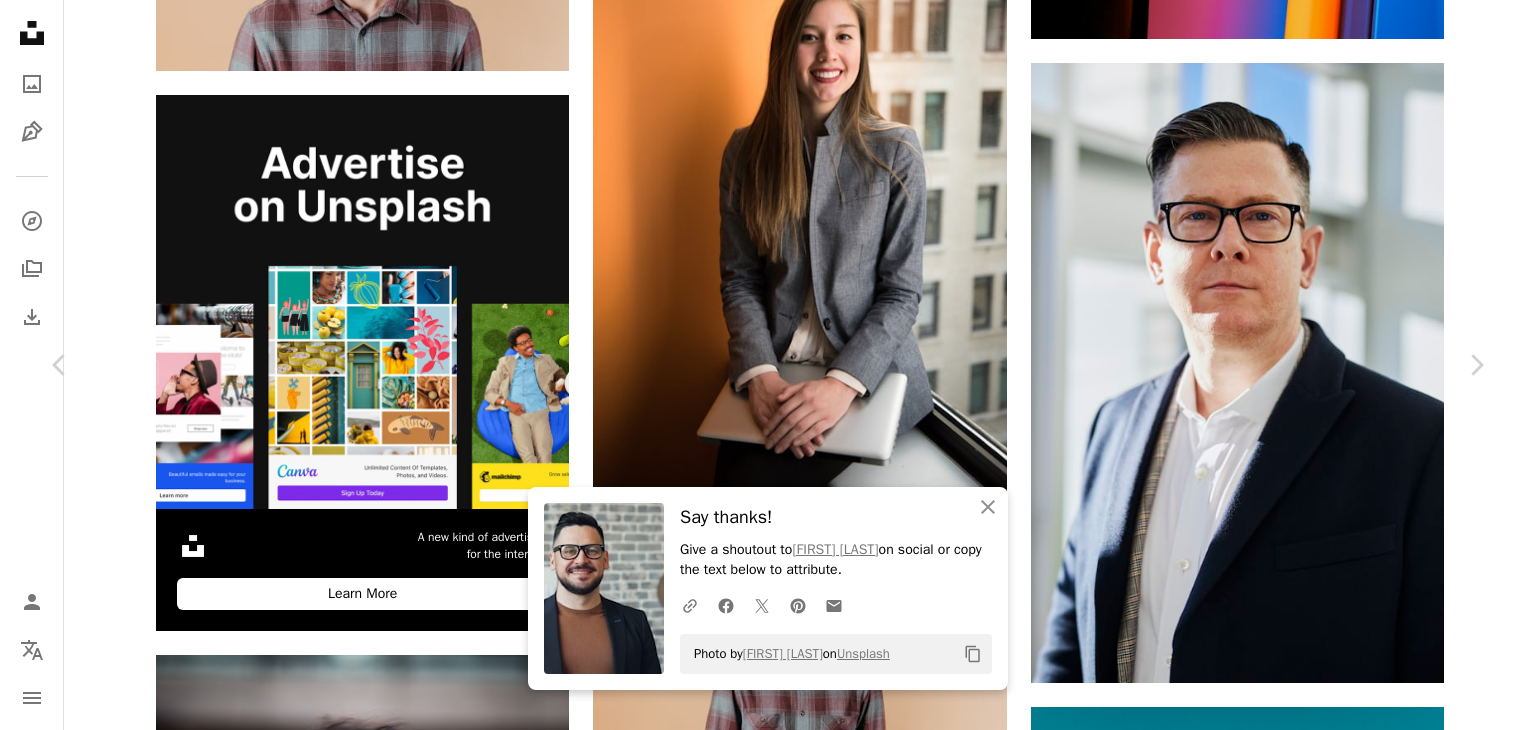 scroll, scrollTop: 1980, scrollLeft: 0, axis: vertical 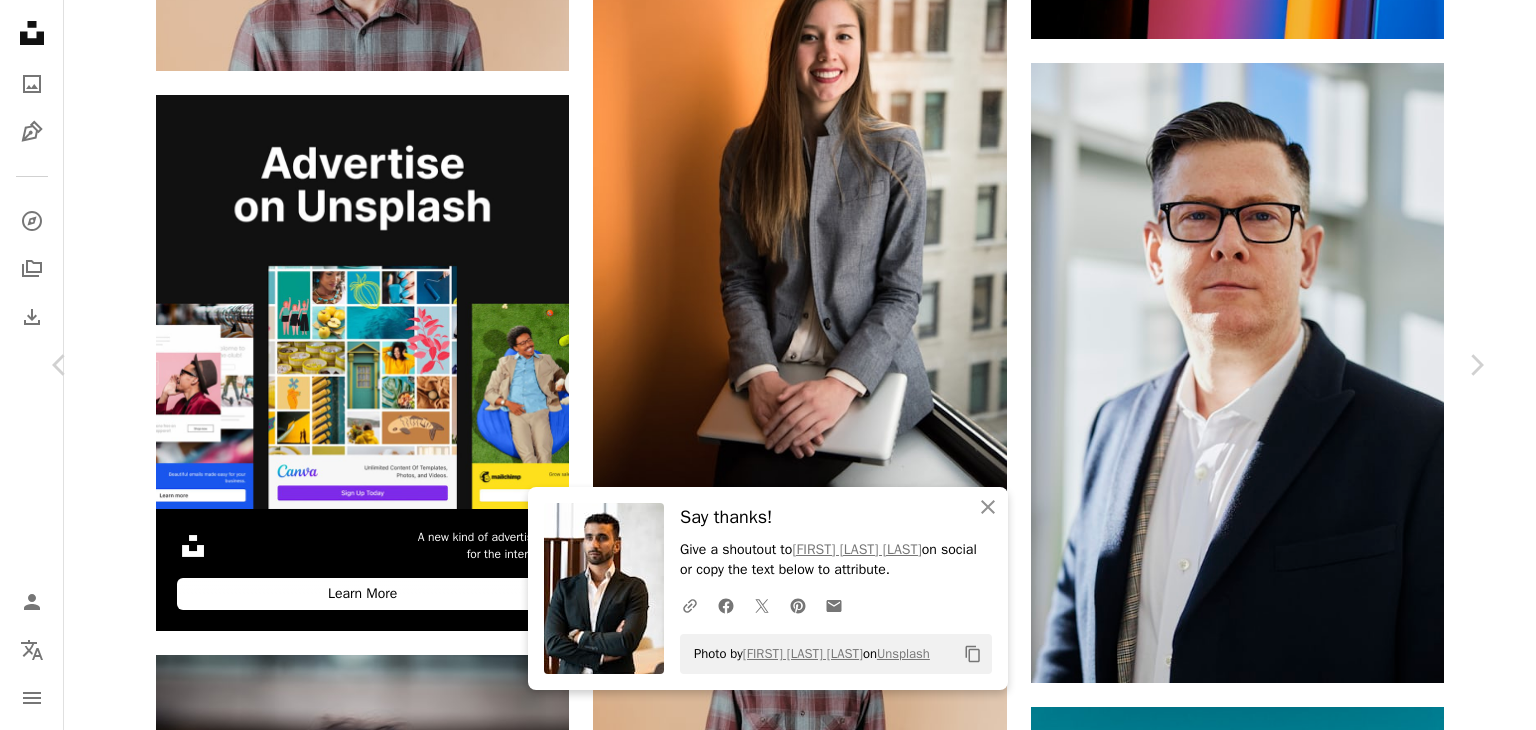 click on "An X shape Close Say thanks! Give a shoutout to  [NAME]  on social or copy the text below to attribute. A URL sharing icon (chains) Facebook icon X (formerly Twitter) icon Pinterest icon An envelope Photo by  [NAME]  on  Unsplash
Copy content" at bounding box center (768, 588) 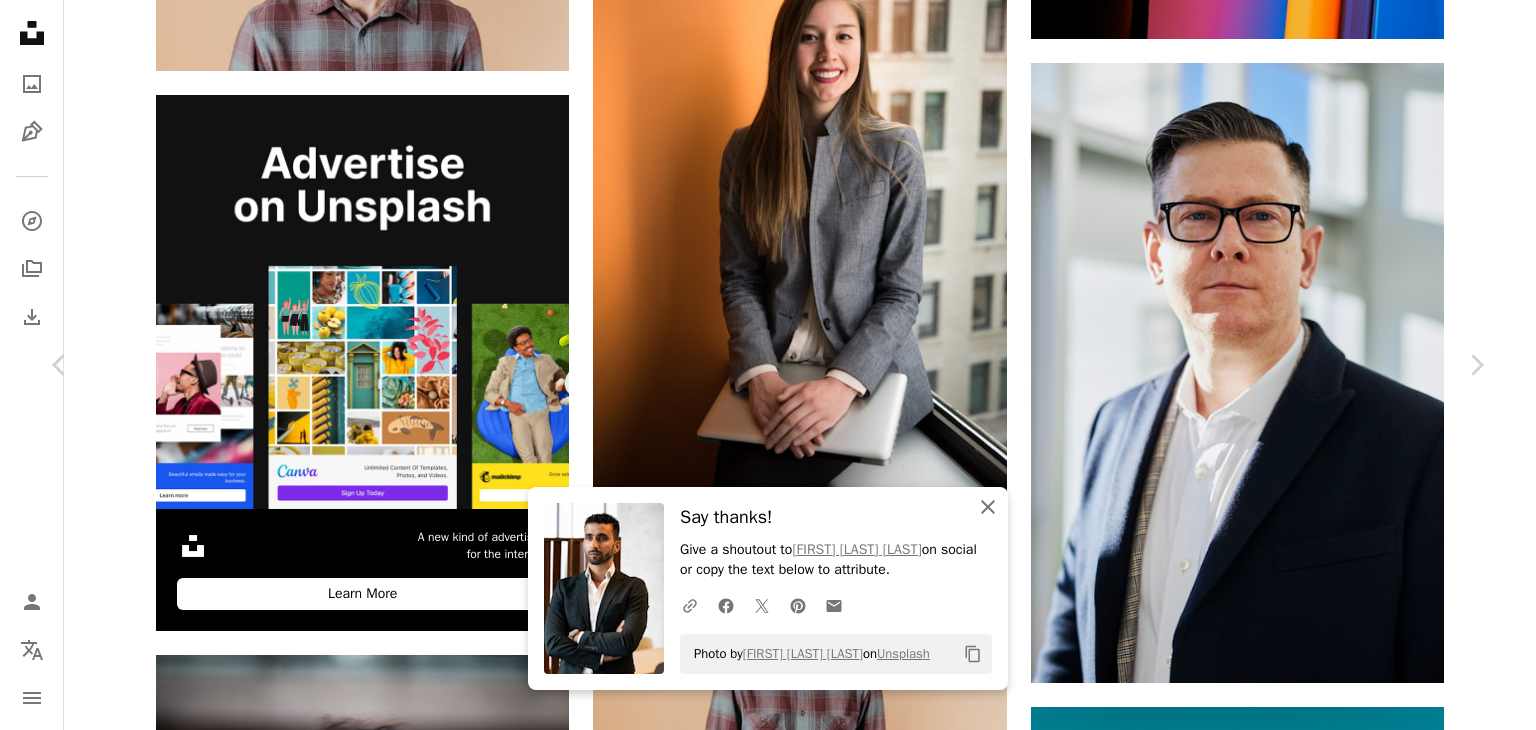 click on "An X shape Close" at bounding box center [988, 507] 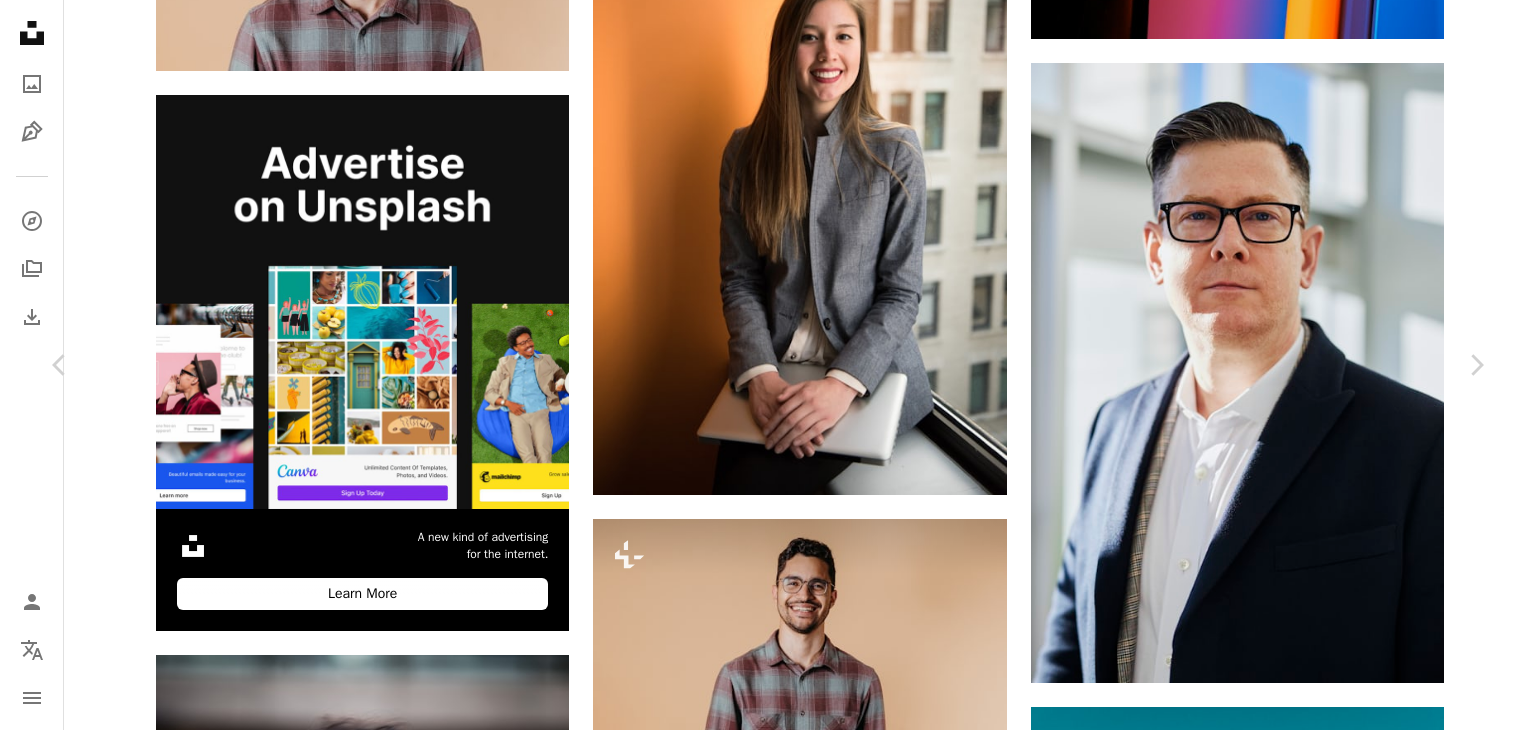 scroll, scrollTop: 6172, scrollLeft: 0, axis: vertical 